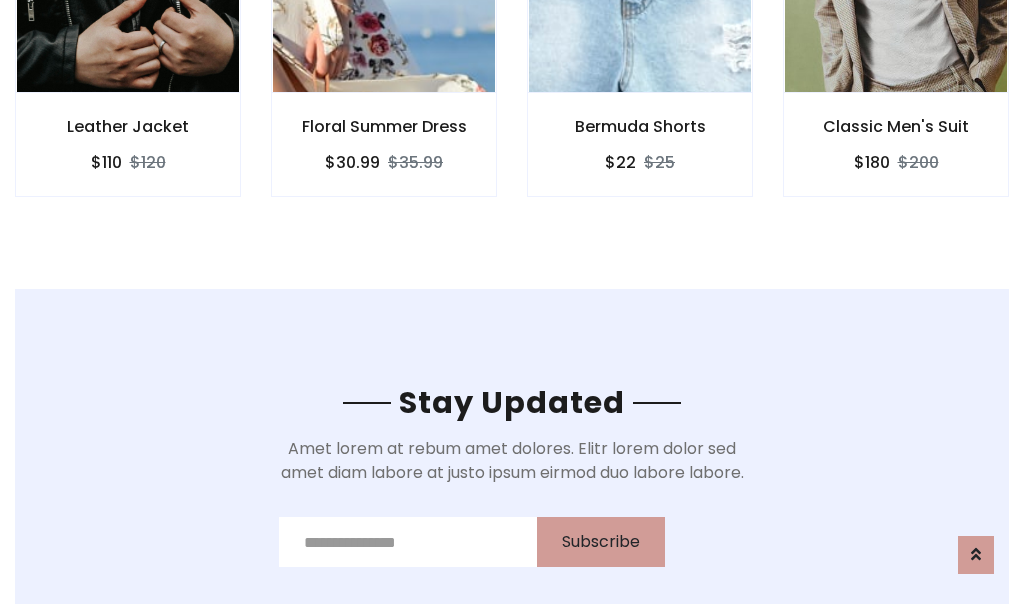 scroll, scrollTop: 3012, scrollLeft: 0, axis: vertical 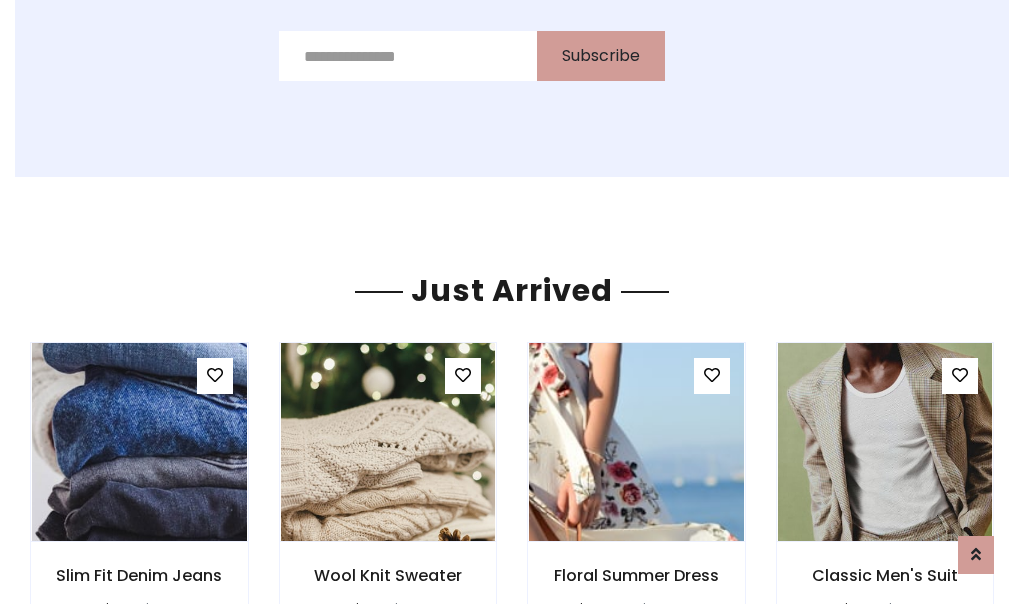click on "Bermuda Shorts
$22
$25" at bounding box center (640, -428) 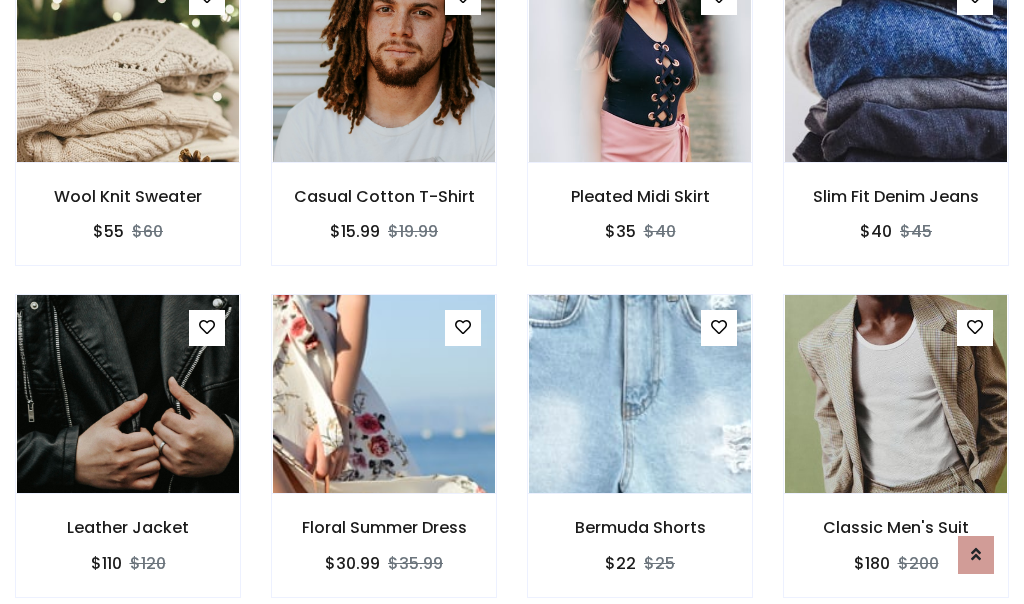 click on "Bermuda Shorts
$22
$25" at bounding box center (640, 459) 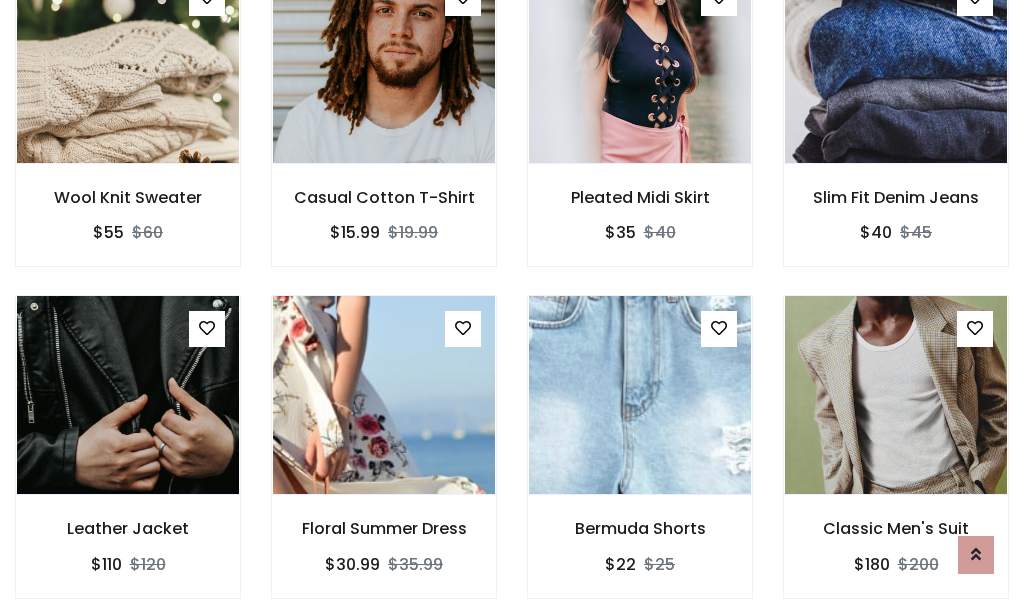 click on "Bermuda Shorts
$22
$25" at bounding box center (640, 460) 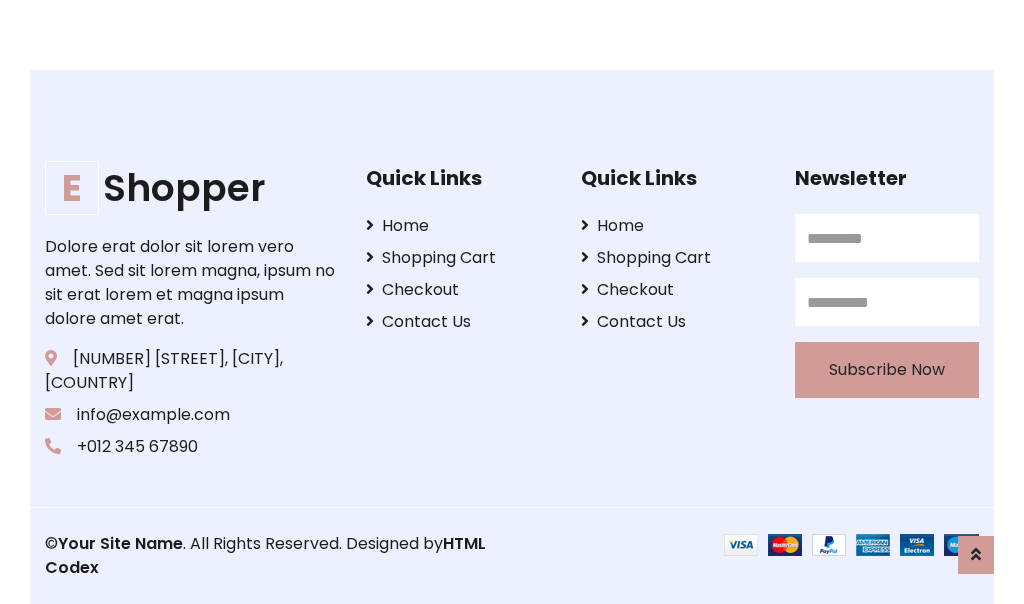 scroll, scrollTop: 3807, scrollLeft: 0, axis: vertical 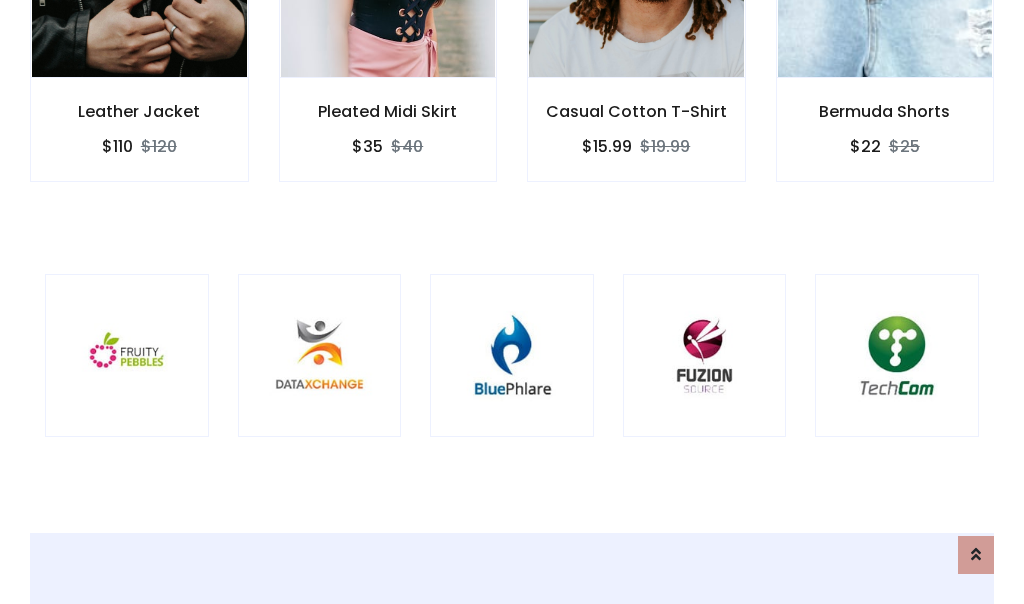 click at bounding box center [512, 356] 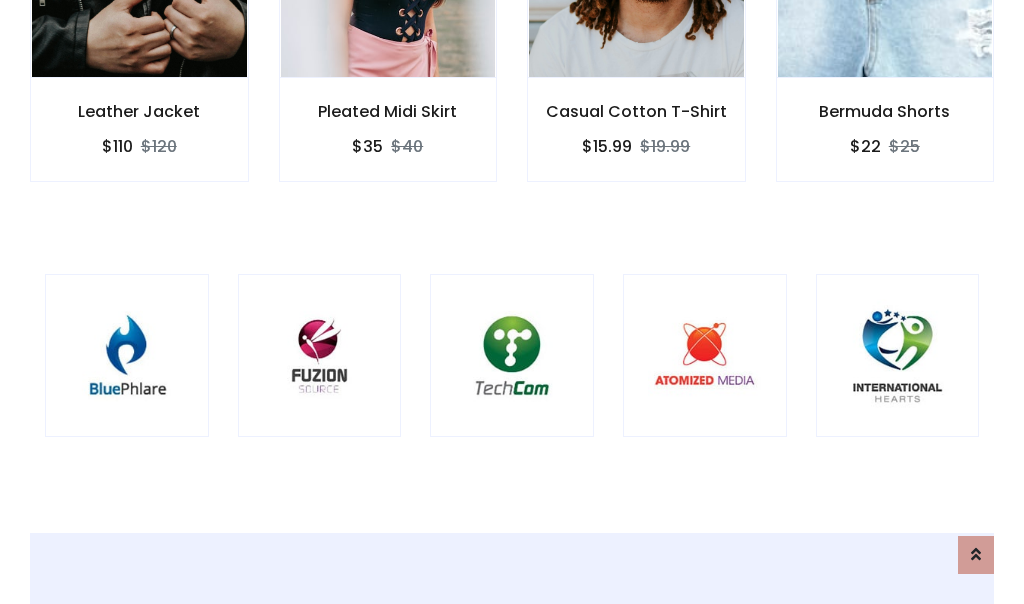 click at bounding box center [512, 356] 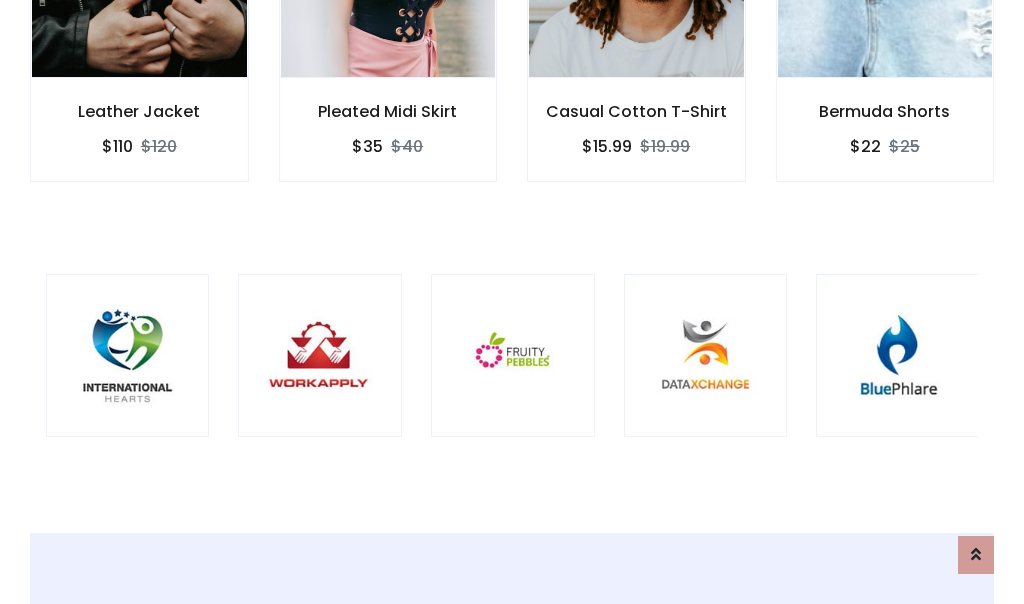 scroll, scrollTop: 0, scrollLeft: 0, axis: both 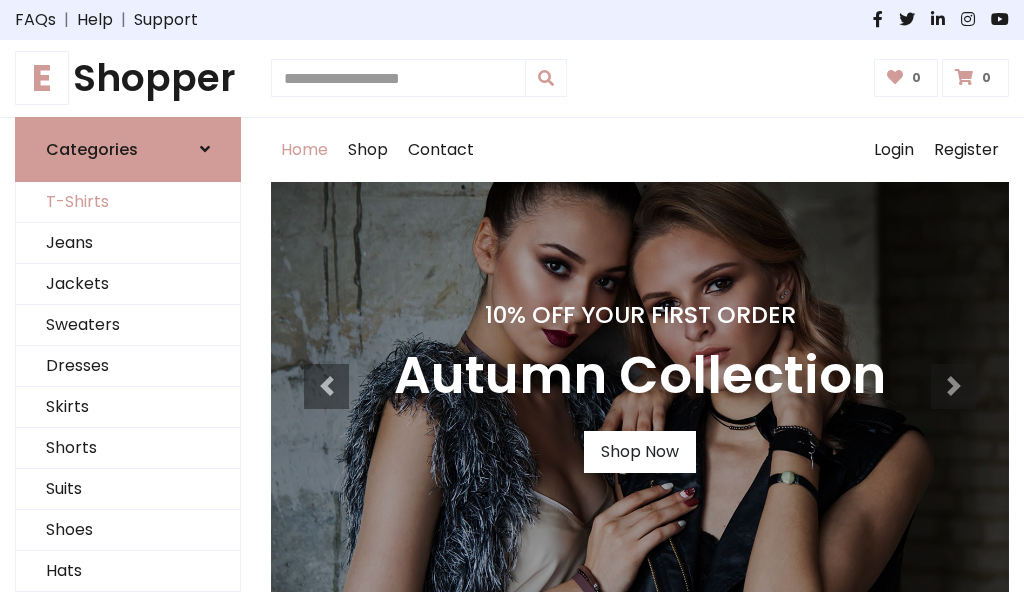 click on "T-Shirts" at bounding box center [128, 202] 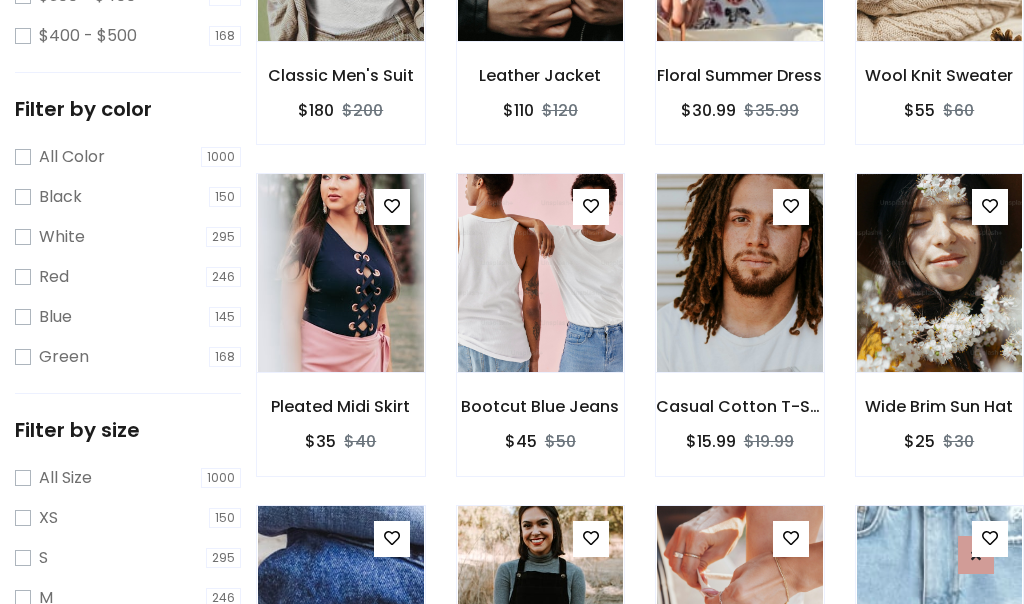 scroll, scrollTop: 701, scrollLeft: 0, axis: vertical 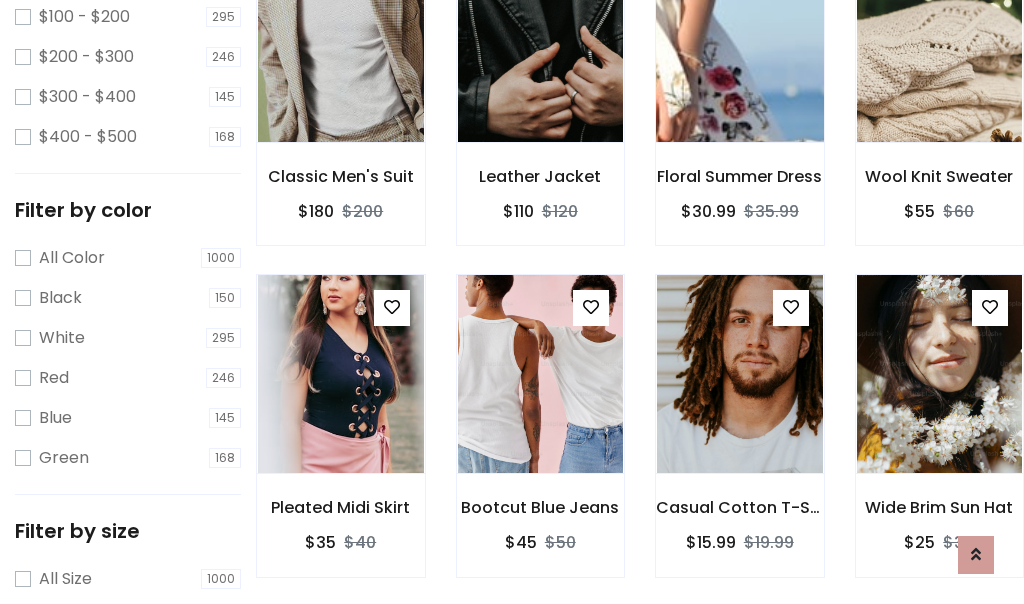 click at bounding box center [739, 43] 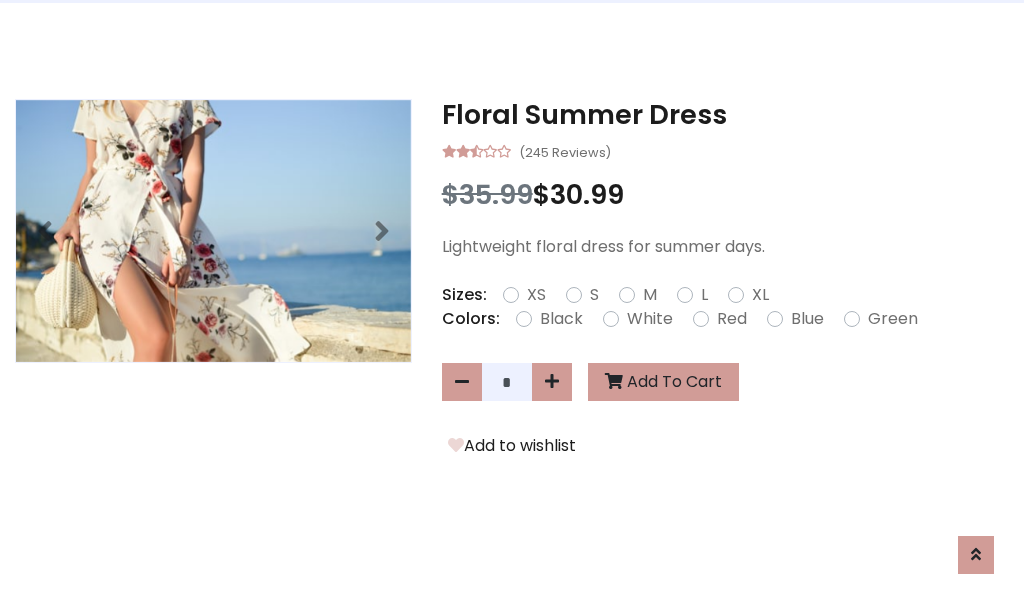 scroll, scrollTop: 0, scrollLeft: 0, axis: both 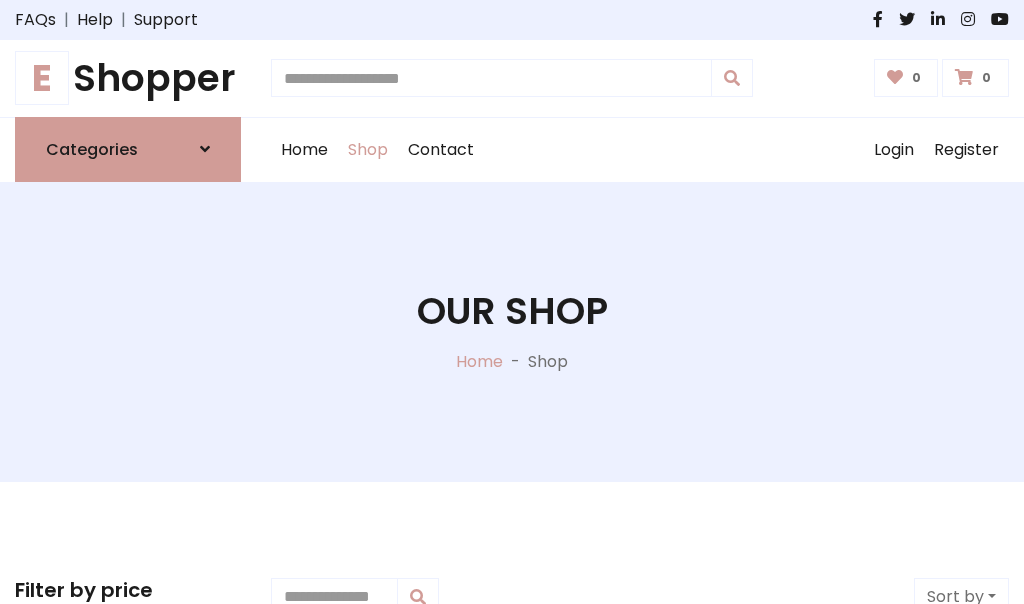 click on "E Shopper" at bounding box center [128, 78] 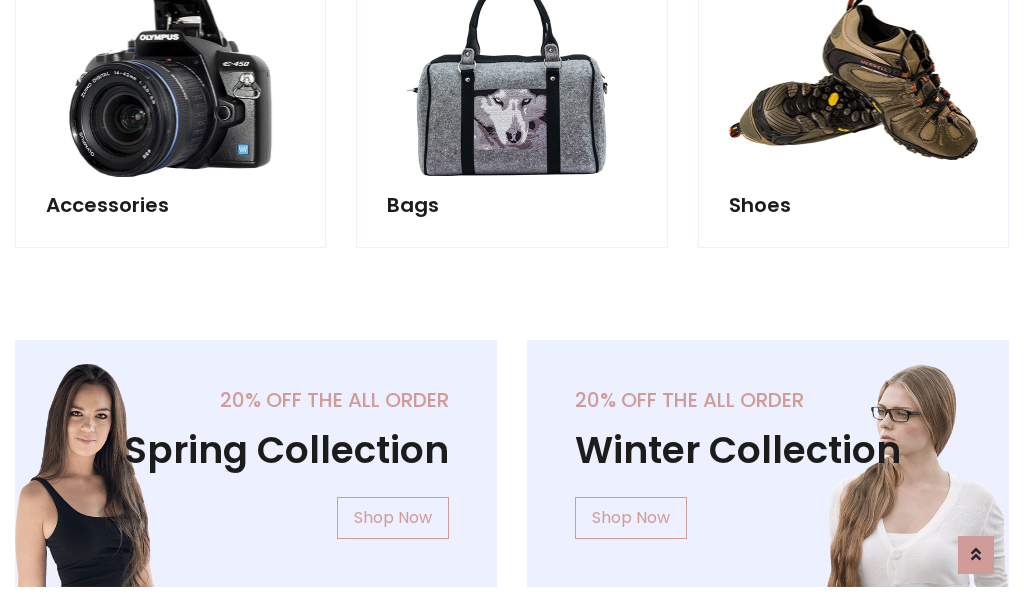 scroll, scrollTop: 1943, scrollLeft: 0, axis: vertical 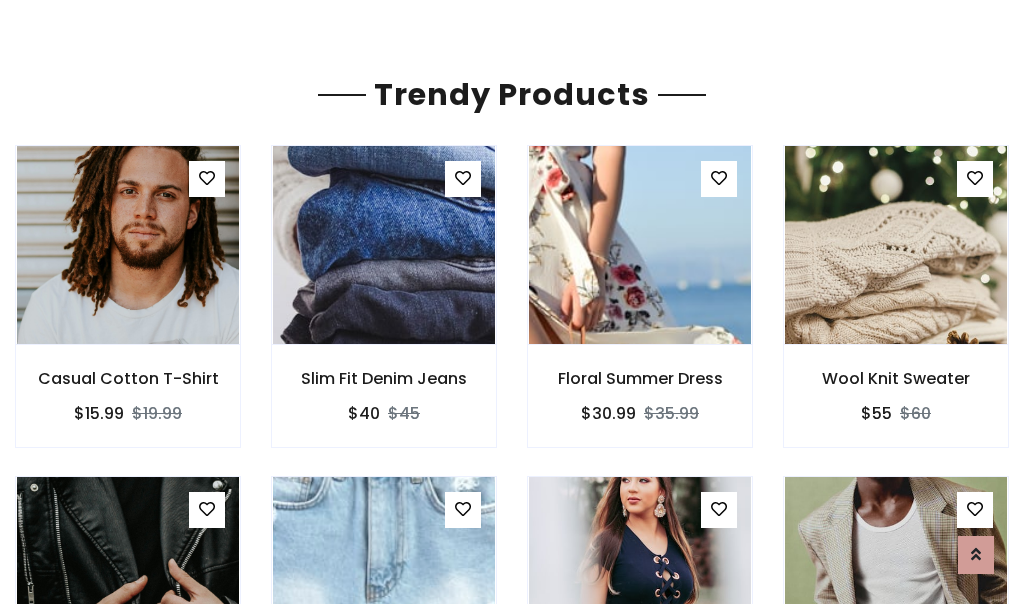click on "Shop" at bounding box center [368, -1793] 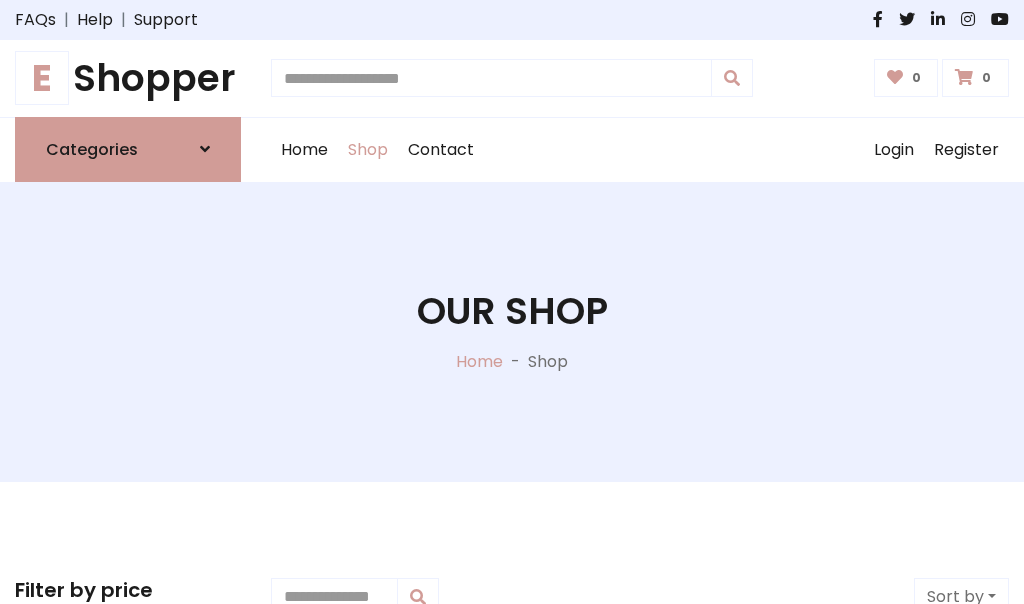 scroll, scrollTop: 0, scrollLeft: 0, axis: both 